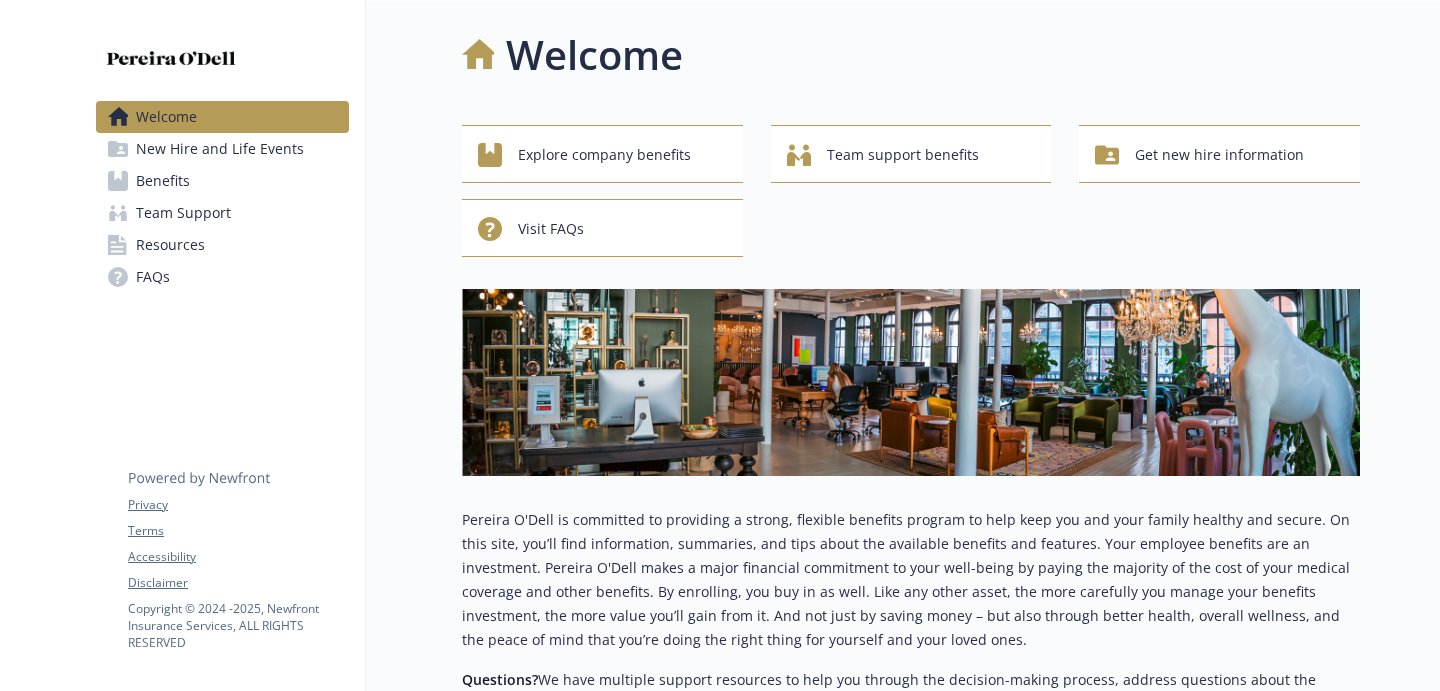 scroll, scrollTop: 0, scrollLeft: 0, axis: both 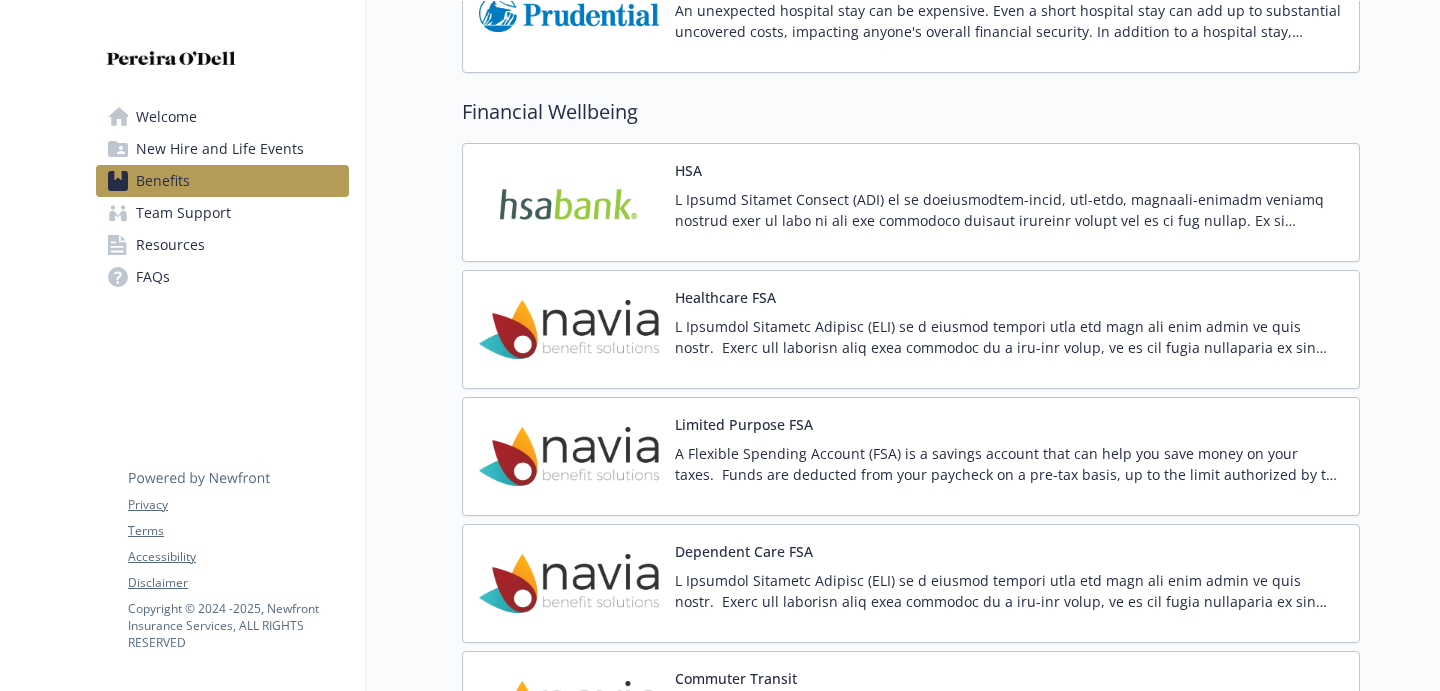 click on "A Flexible Spending Account (FSA) is a savings account that can help you save money on your taxes.  Funds are deducted from your paycheck on a pre-tax basis, up to the limit authorized by the IRS for that year, and deposited into a Health Care or Dependent Care FSA.  You can then use the money to pay for eligible health care or dependent care expenses.
The FSA plan administrator, Navia, will help you manage your accounts and claims processing.  You can access your online account at www.naviabenefits.com.  When setting up a new account, the employer code is POD.
Limited Purpose FSA
This plan works the same as the Healthcare FSA; however, you are limited to reimbursement for dental and vision expenses only. You can only enroll in this plan if you are enrolled in the Cigna HDHP." at bounding box center (1009, 464) 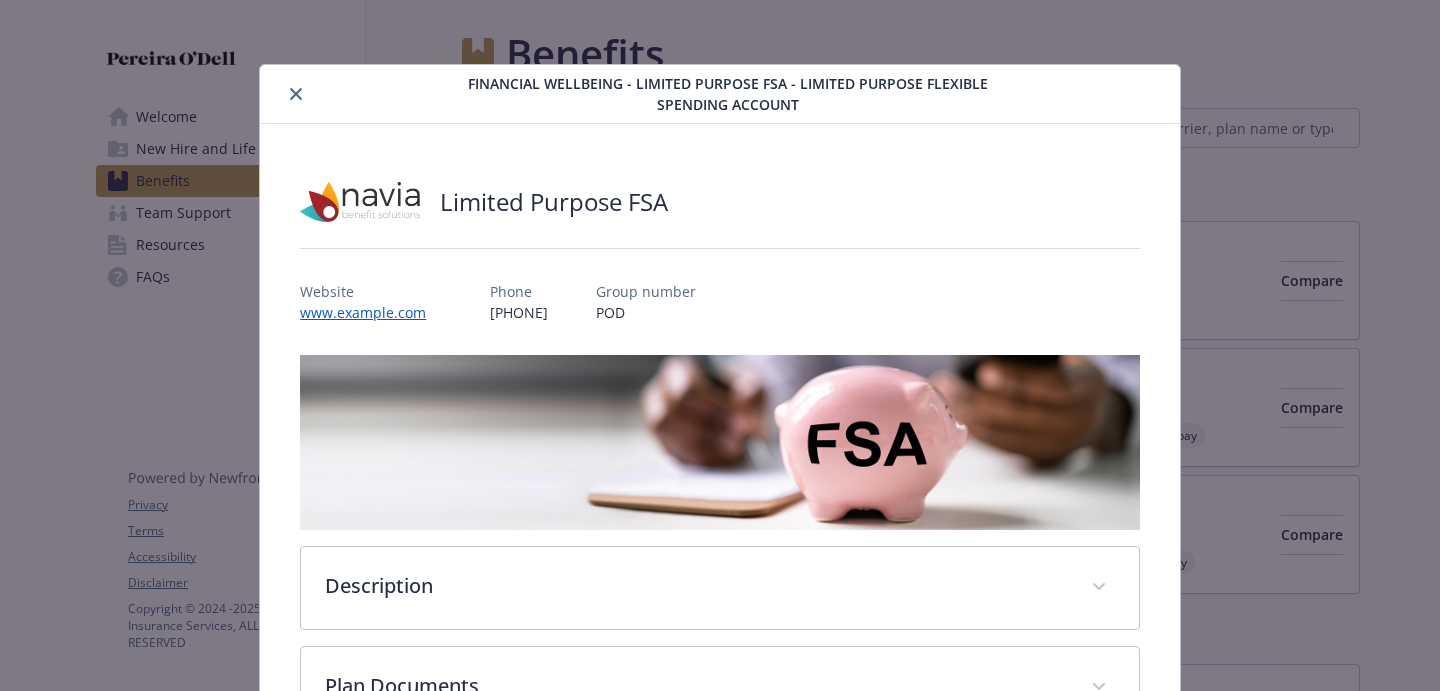 scroll, scrollTop: 1975, scrollLeft: 0, axis: vertical 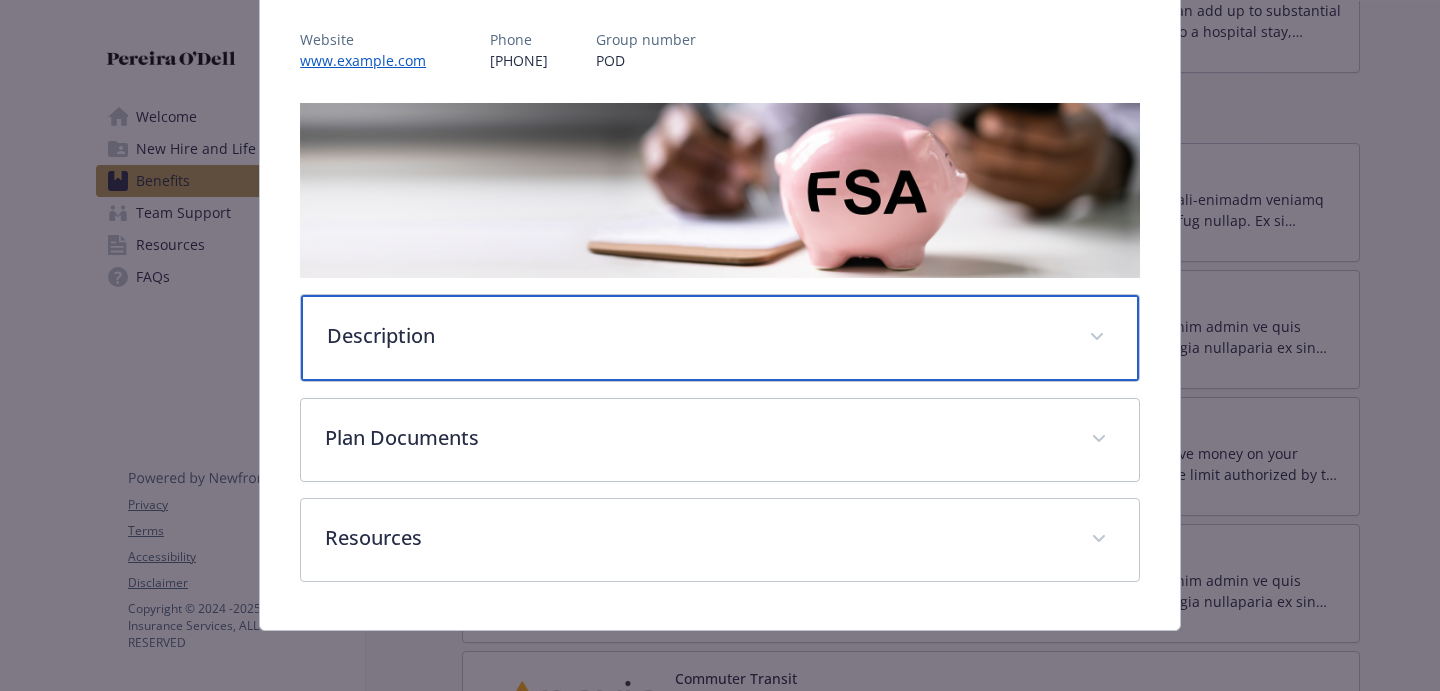 click on "Description" at bounding box center [696, 336] 